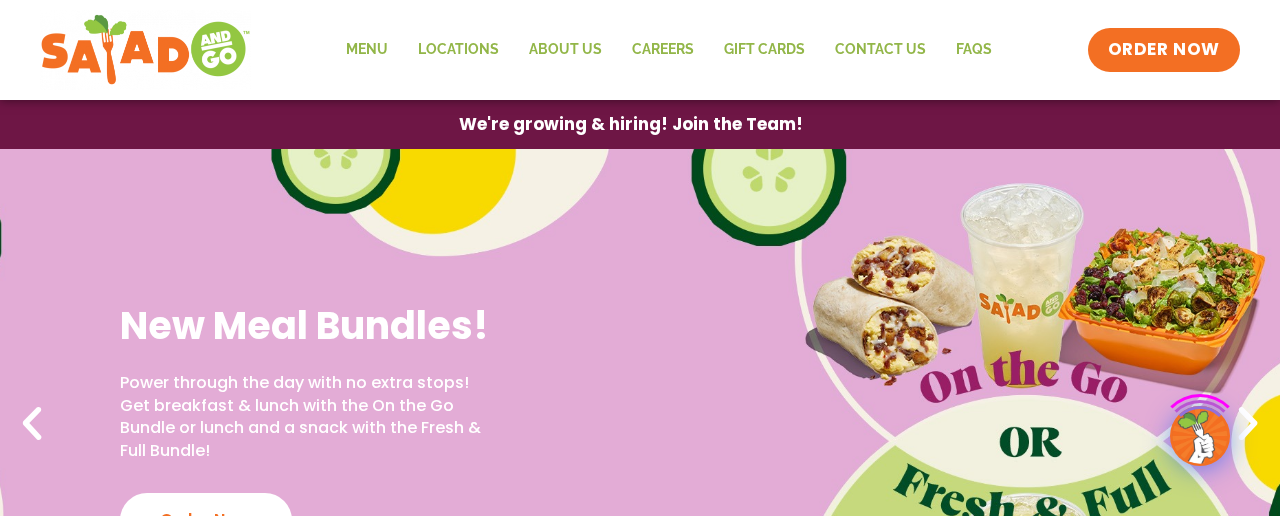 scroll, scrollTop: 0, scrollLeft: 0, axis: both 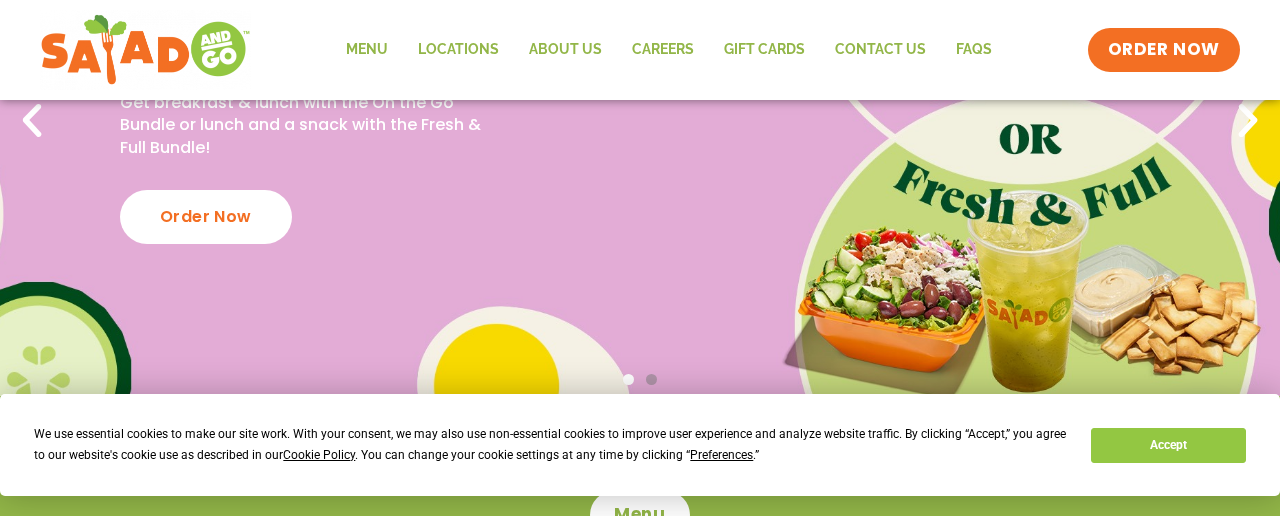 drag, startPoint x: 1175, startPoint y: 444, endPoint x: 748, endPoint y: 375, distance: 432.539 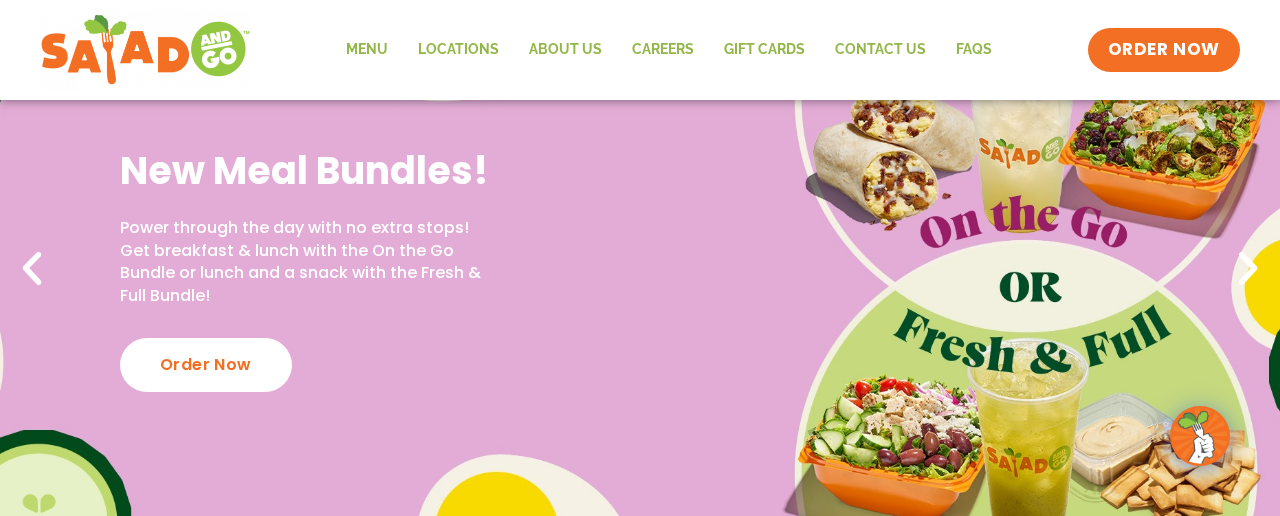 scroll, scrollTop: 138, scrollLeft: 0, axis: vertical 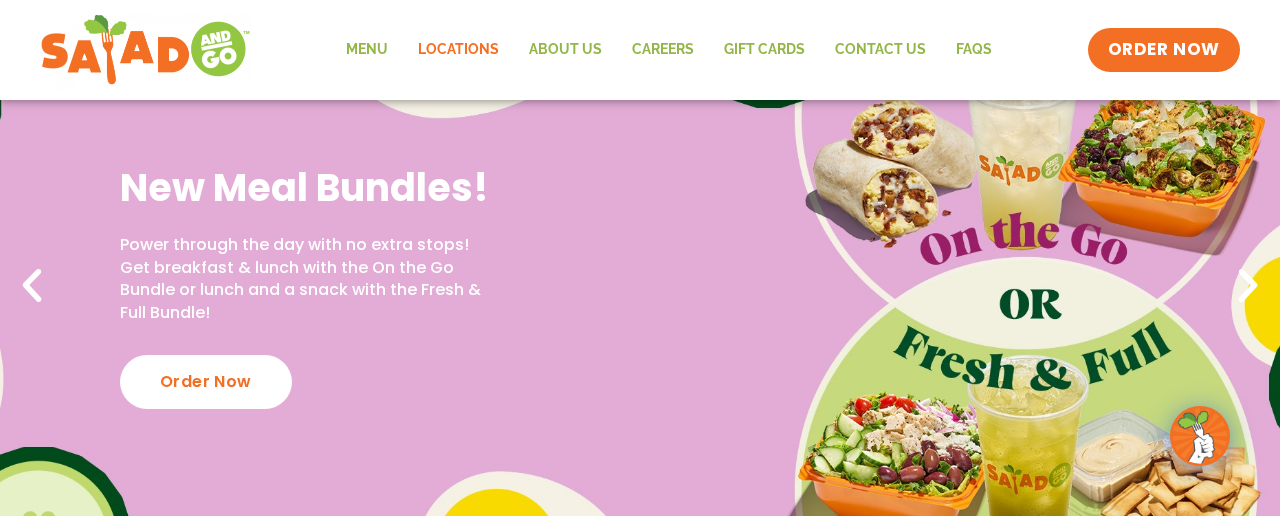 click on "Locations" 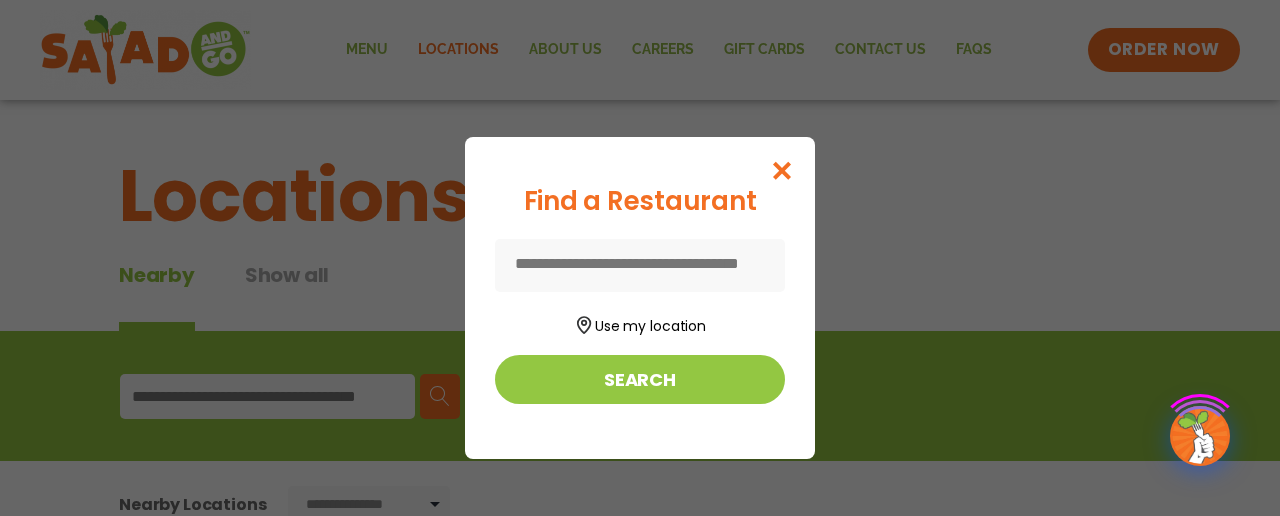 scroll, scrollTop: 0, scrollLeft: 0, axis: both 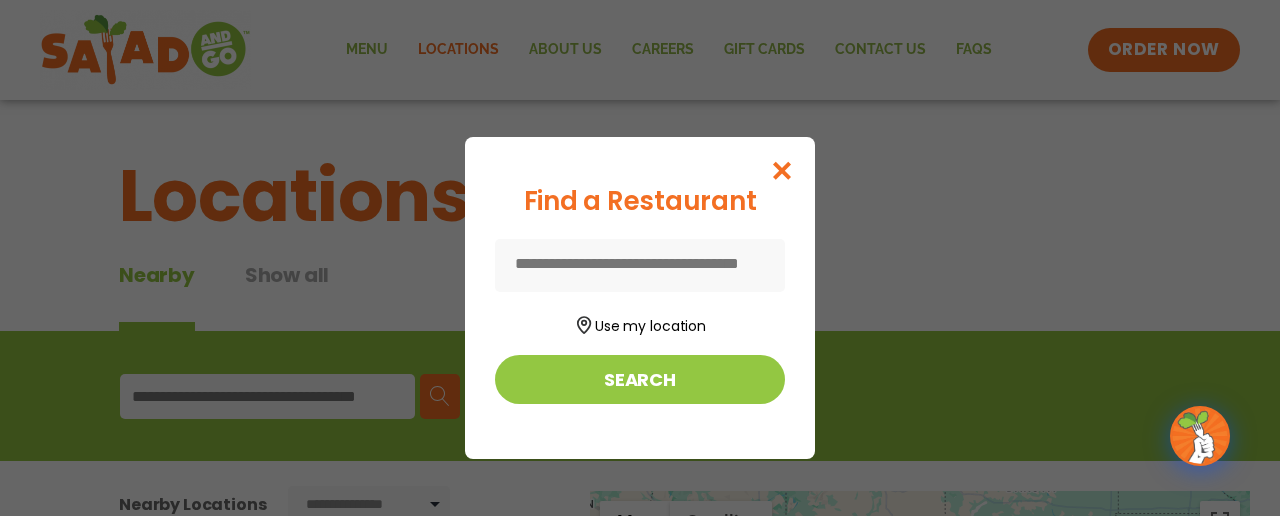 click at bounding box center [640, 265] 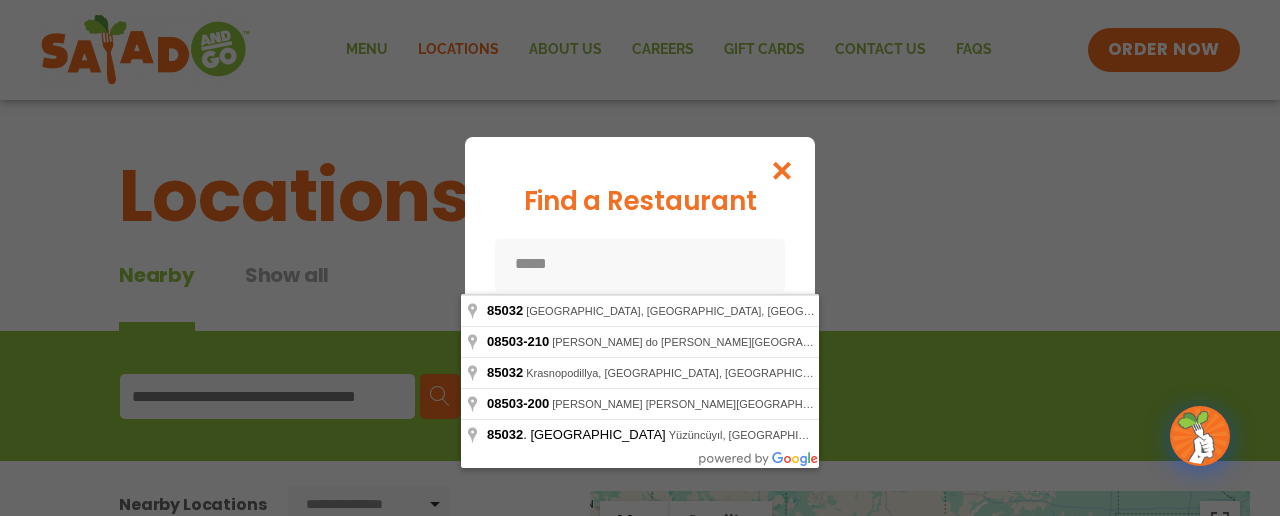 type on "**********" 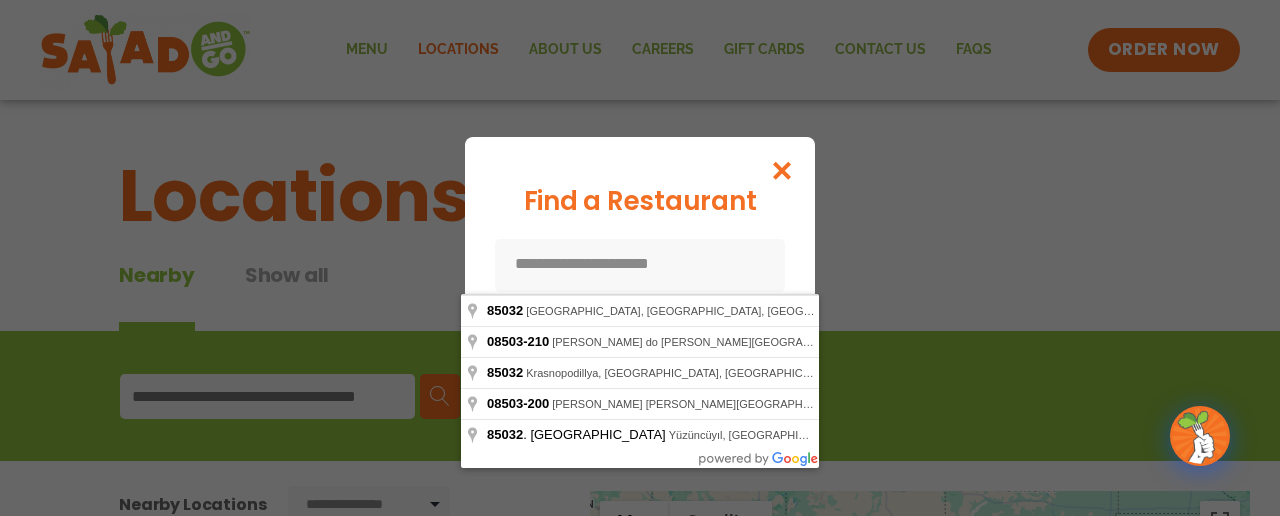 type on "**********" 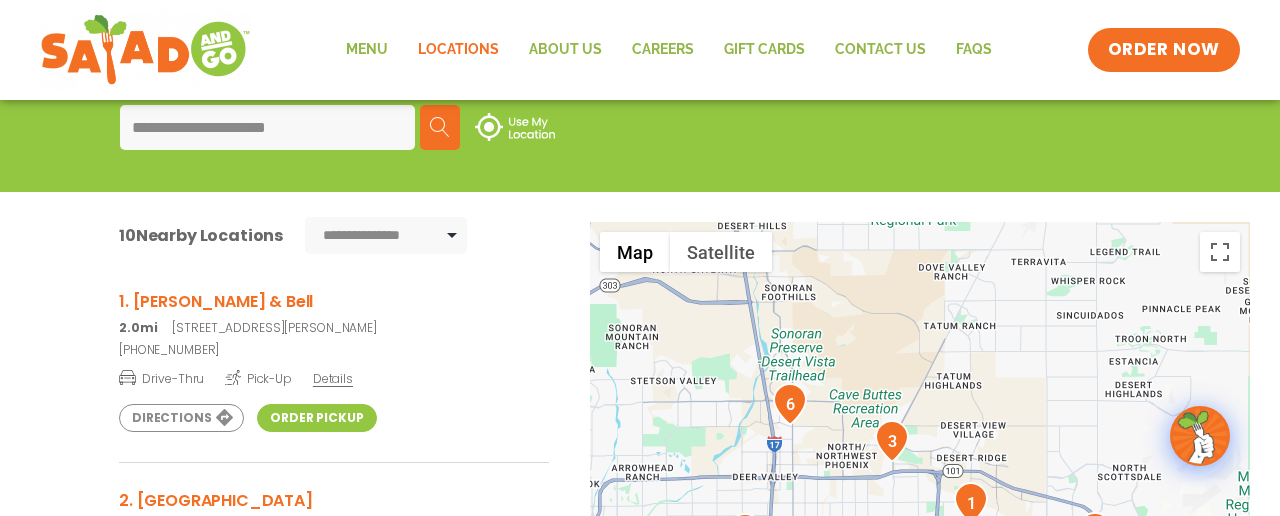 scroll, scrollTop: 266, scrollLeft: 0, axis: vertical 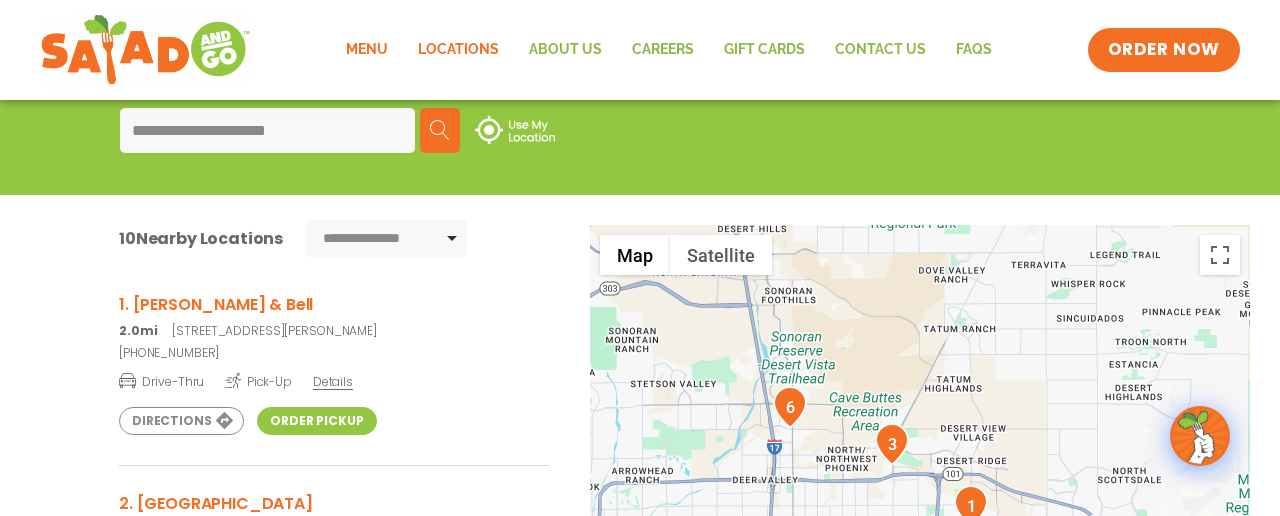 click on "Menu" 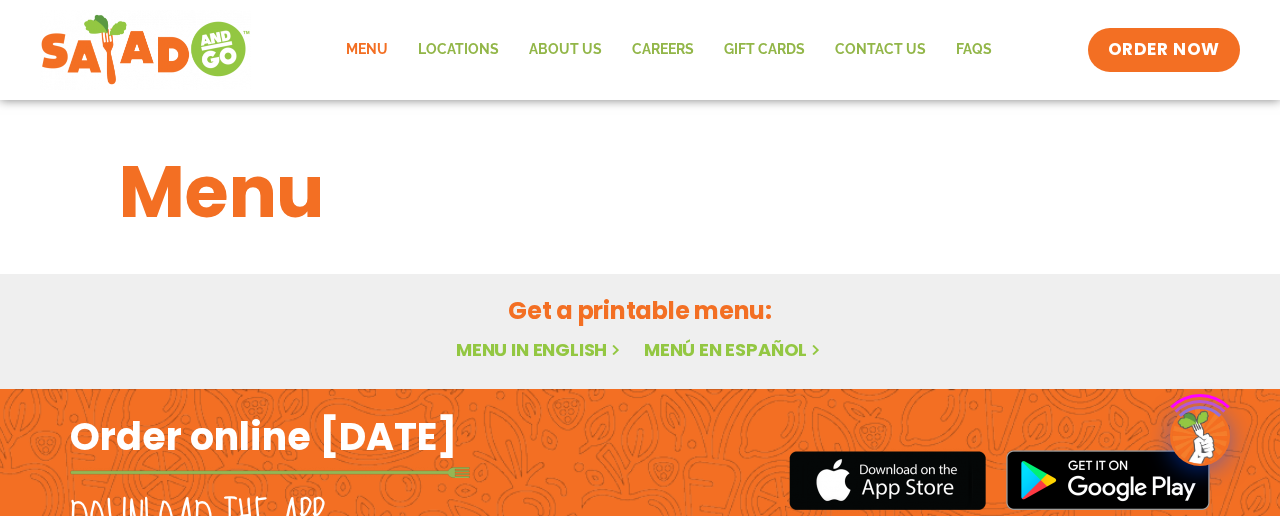 scroll, scrollTop: 0, scrollLeft: 0, axis: both 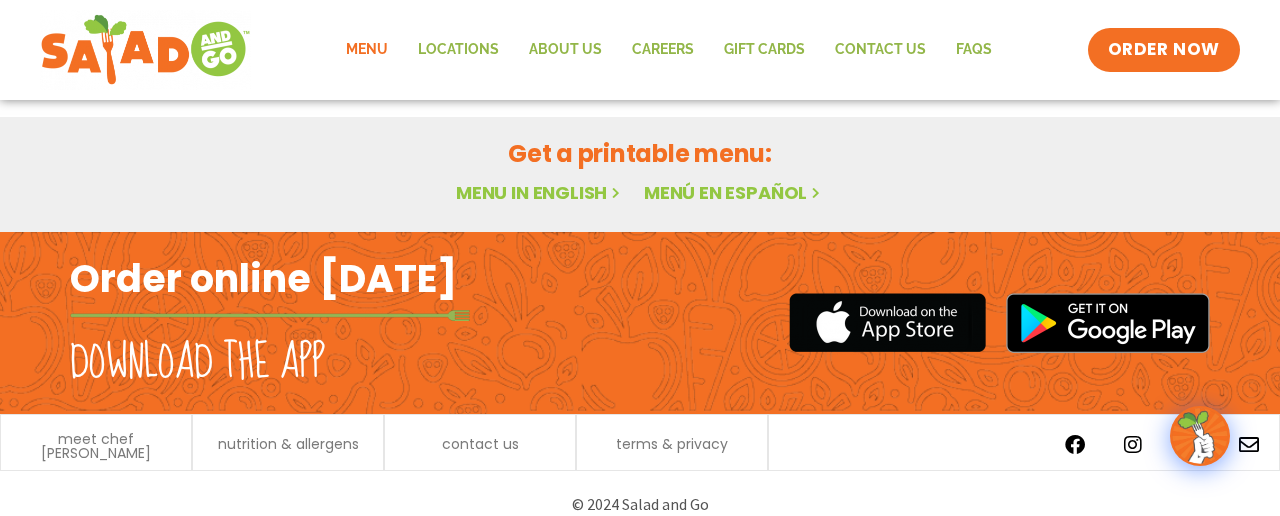 click on "Menu in English" at bounding box center [540, 192] 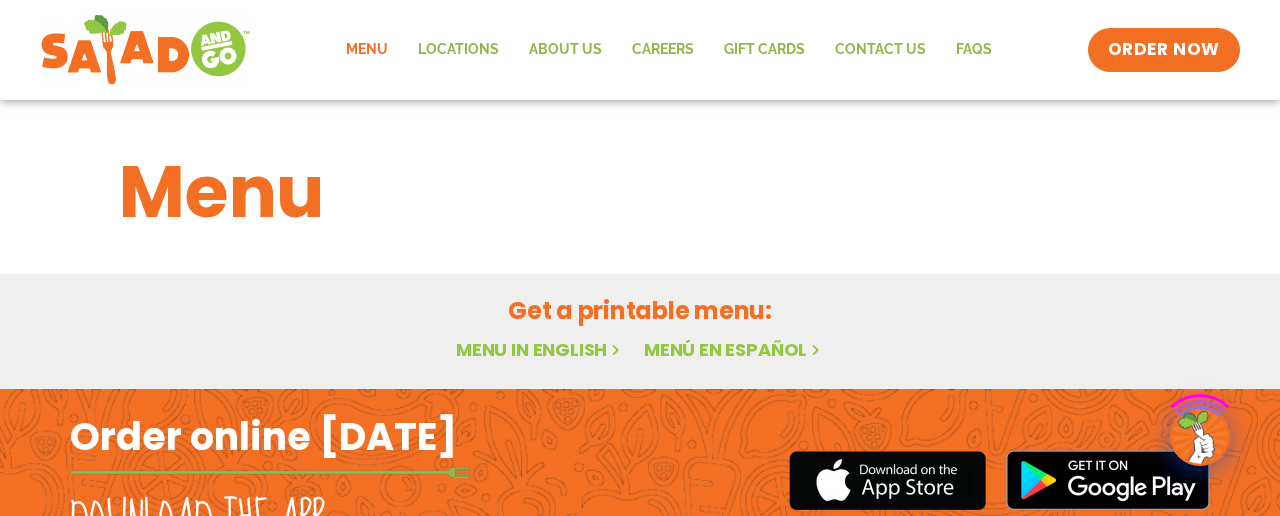 scroll, scrollTop: 0, scrollLeft: 0, axis: both 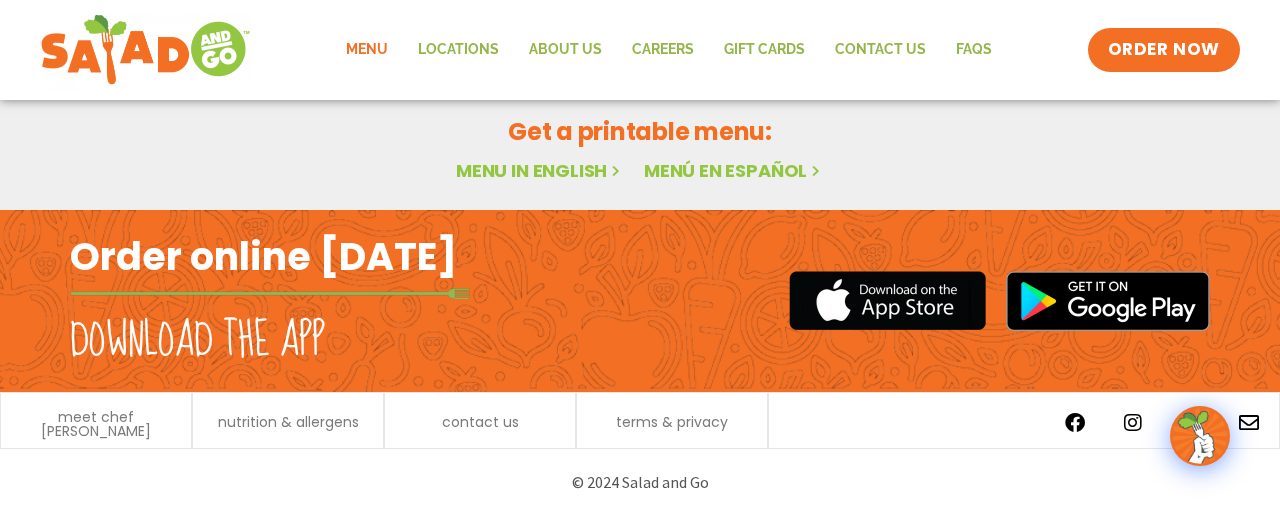 click on "Order online [DATE]" at bounding box center [263, 256] 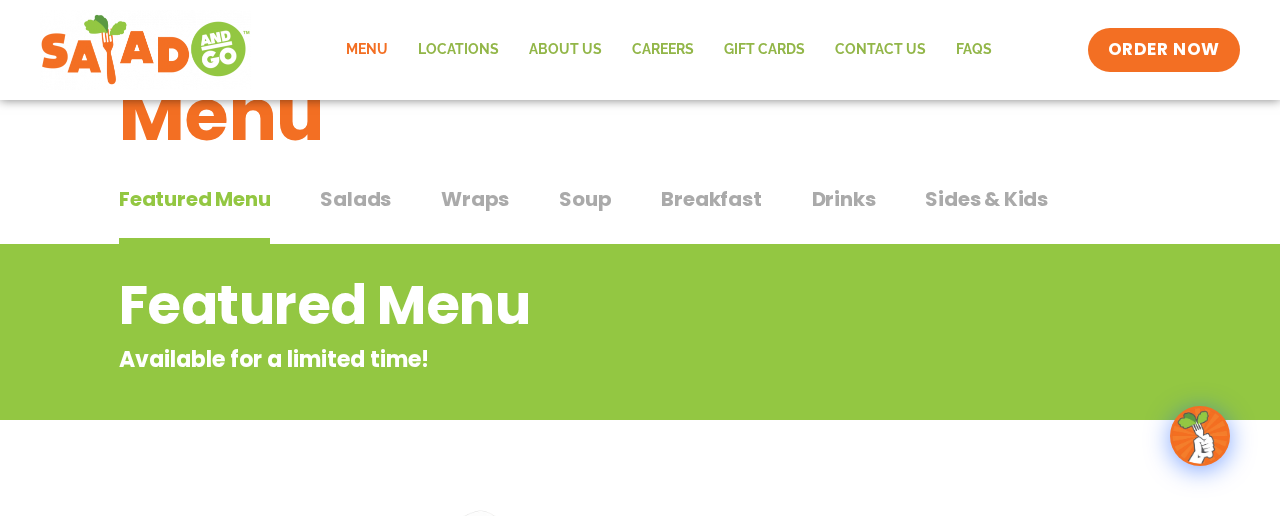 scroll, scrollTop: 78, scrollLeft: 0, axis: vertical 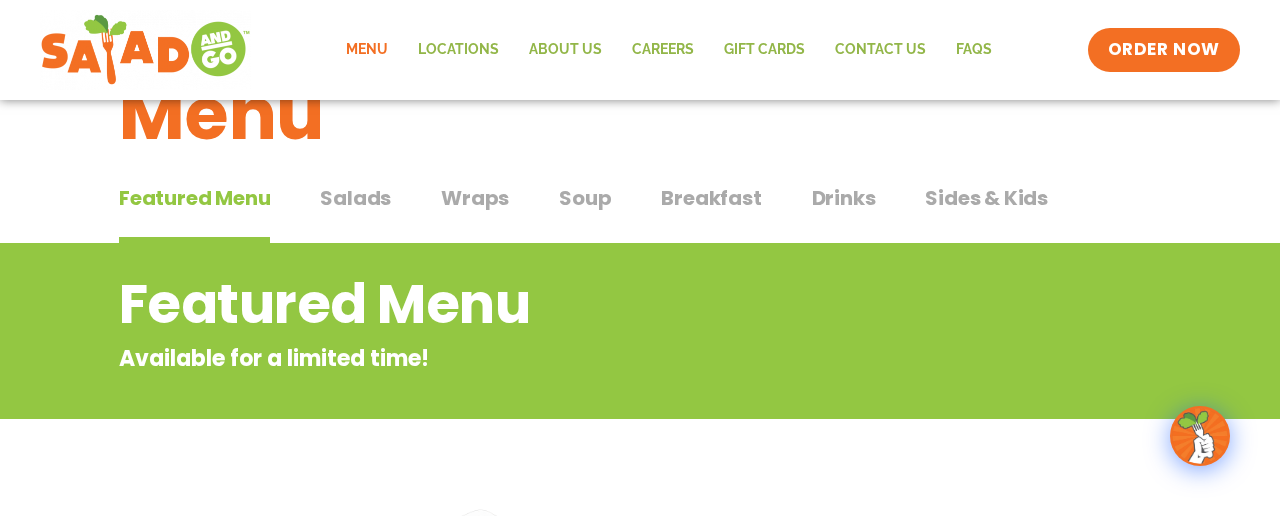 click on "Salads" at bounding box center [355, 198] 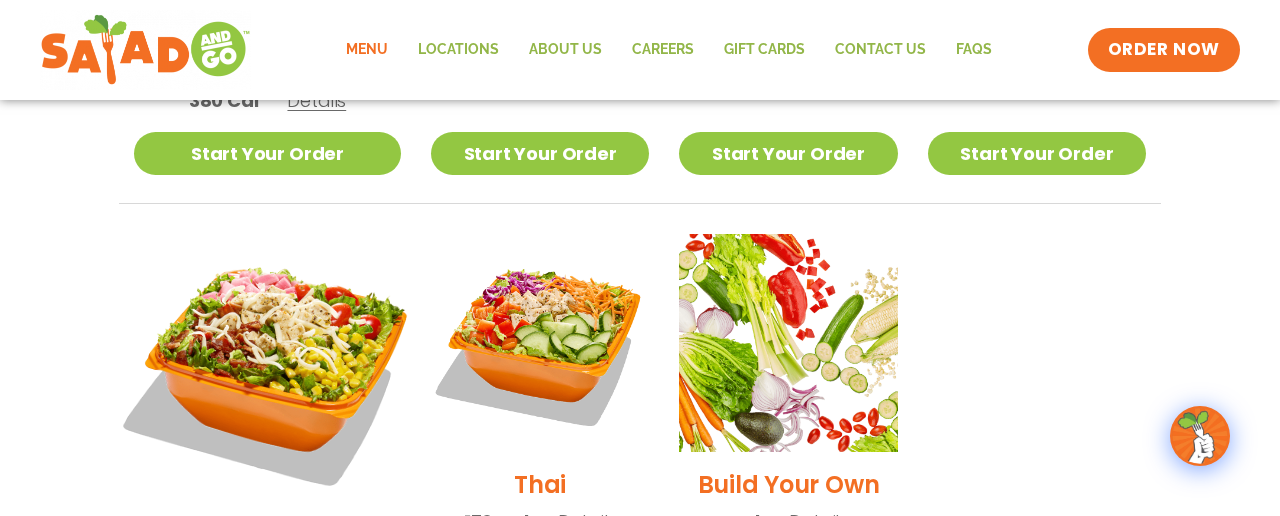 scroll, scrollTop: 1427, scrollLeft: 0, axis: vertical 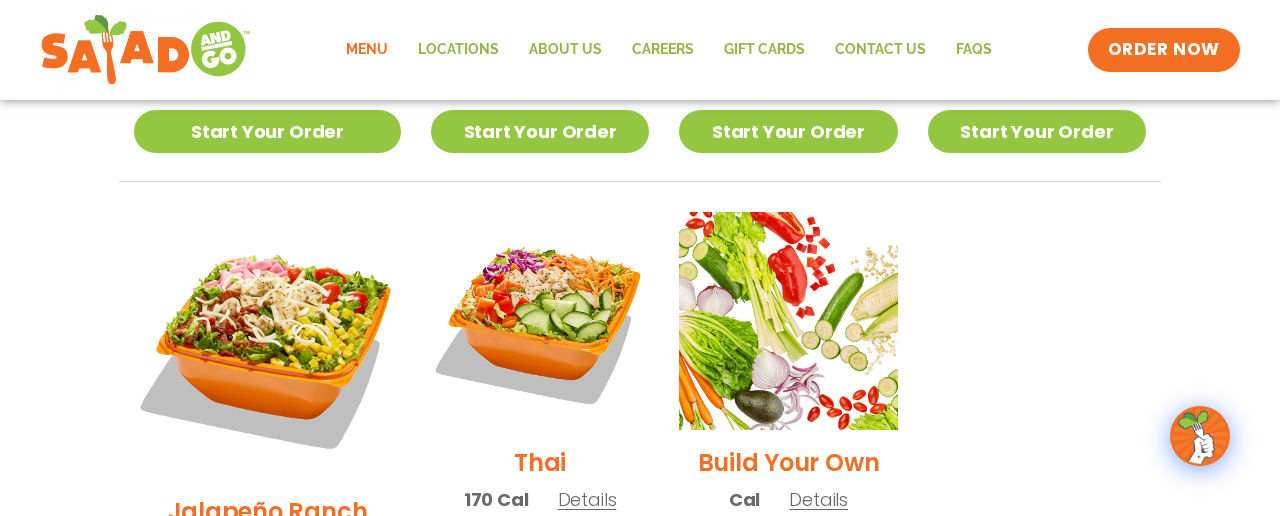 click on "Details" at bounding box center [316, 548] 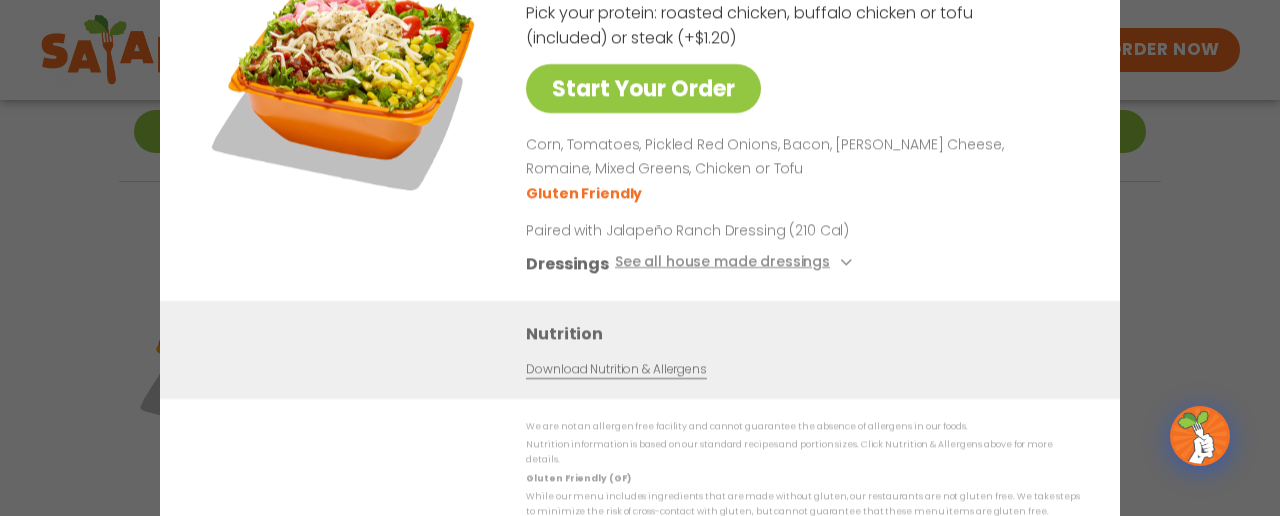drag, startPoint x: 1055, startPoint y: 219, endPoint x: 1046, endPoint y: 212, distance: 11.401754 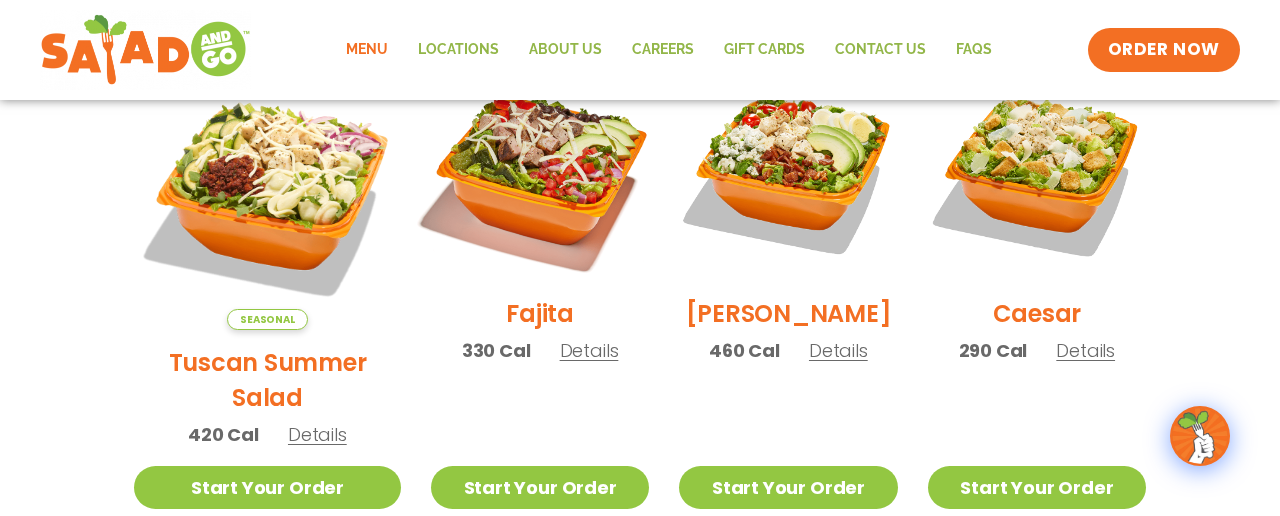 scroll, scrollTop: 596, scrollLeft: 0, axis: vertical 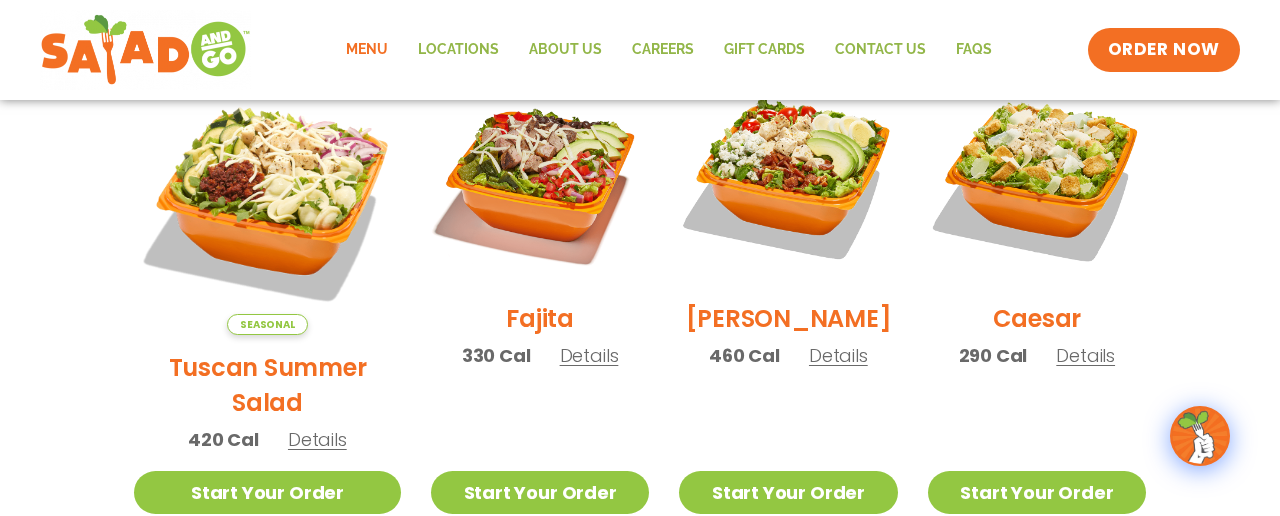 click on "Details" at bounding box center (589, 355) 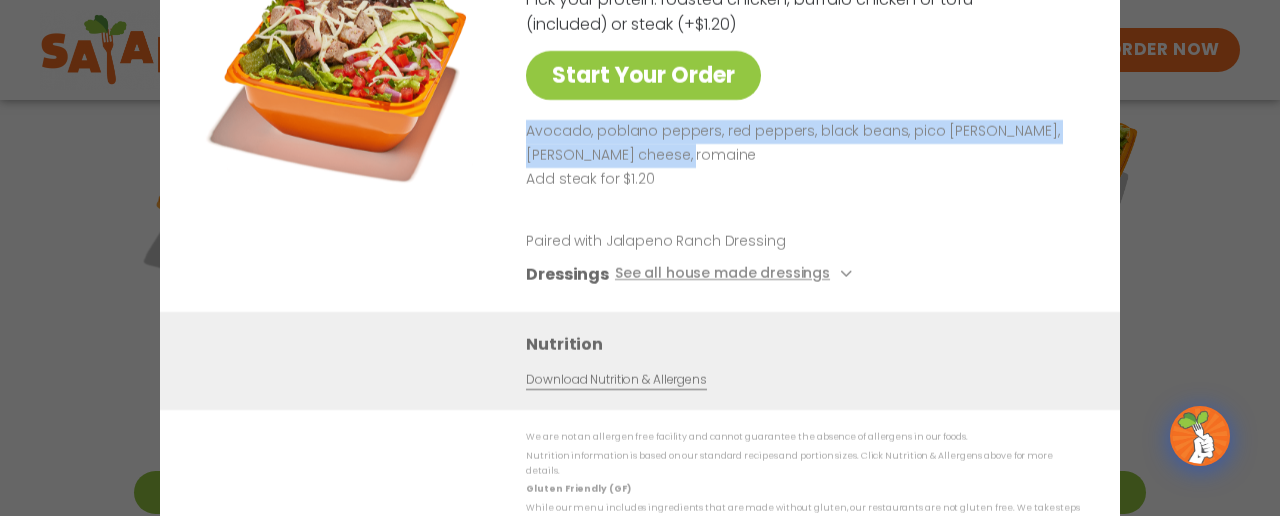 drag, startPoint x: 942, startPoint y: 88, endPoint x: 942, endPoint y: 165, distance: 77 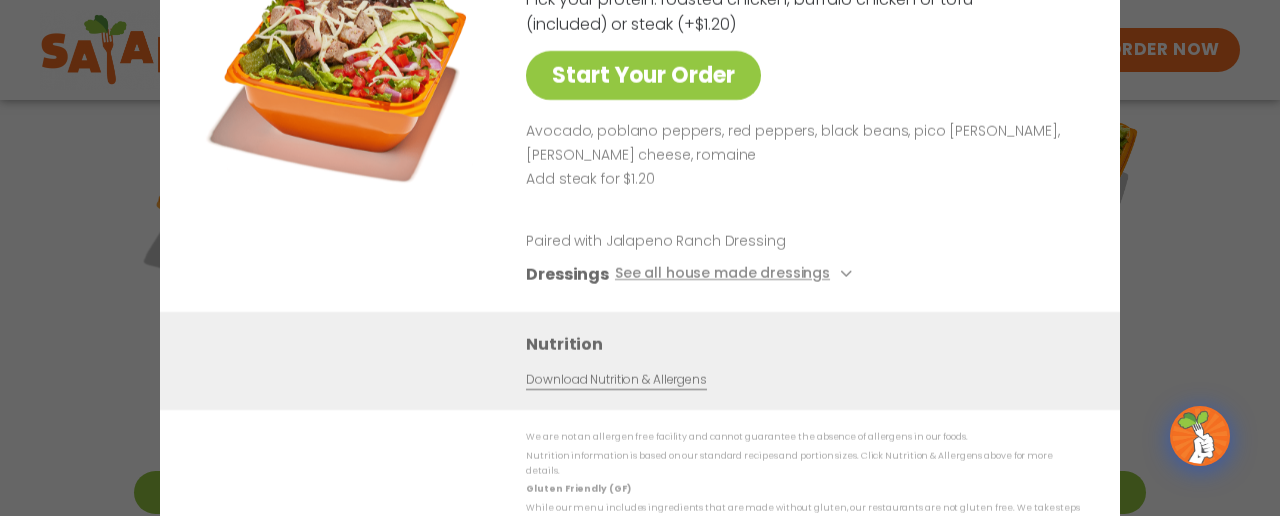 click on "Add steak for $1.20" at bounding box center [799, 180] 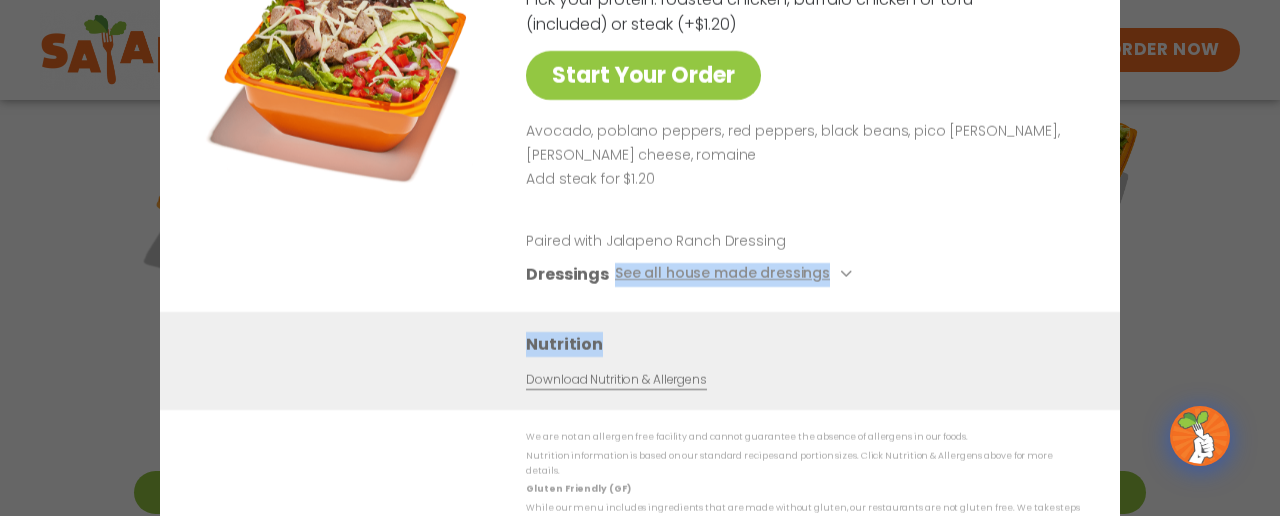 drag, startPoint x: 1059, startPoint y: 269, endPoint x: 1085, endPoint y: 338, distance: 73.736015 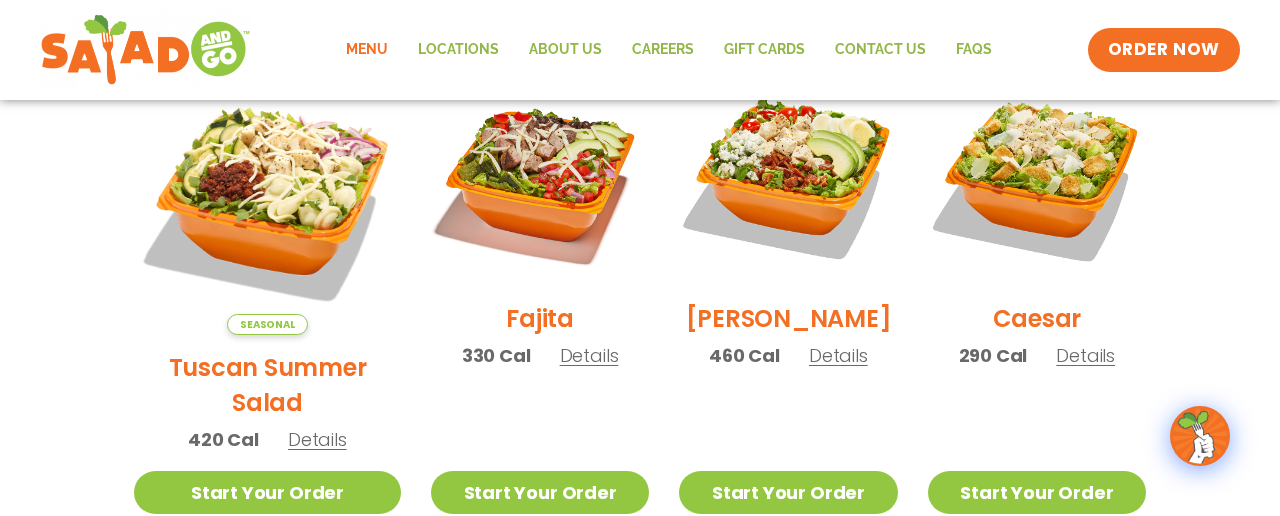 click on "Seasonal Tuscan Summer Salad   420 Cal   Details   Start Your Order           Seasonal   Start Your Order Tuscan Summer Salad  420 Cal  Pick your protein: roasted chicken, buffalo chicken or tofu (included) or steak (+$1.20)   Start Your Order SunDried Tomato Tapenade, Orecchiette Pasta, Cucumbers, Red Onion, Shredded Provolone, Arugula, Romaine, Choice of Protein Paired with Italian Vinaigrette (270 Cal) Dressings   See all house made dressings    Italian Vinaigrette   Balsamic Vinaigrette GF DF V   BBQ Ranch GF   Caesar GF   Creamy Blue Cheese GF   Creamy Greek GF   Jalapeño Ranch GF   Ranch GF   Thai Peanut GF DF Nutrition   Download Nutrition & Allergens We are not an allergen free facility and cannot guarantee the absence of allergens in our foods. Nutrition information is based on our standard recipes and portion sizes. Click Nutrition & Allergens above for more details. Gluten Friendly (GF) Dairy Friendly (DF)   Fajita   330 Cal   Details   Start Your Order           Start Your Order Fajita Salad" at bounding box center (640, 775) 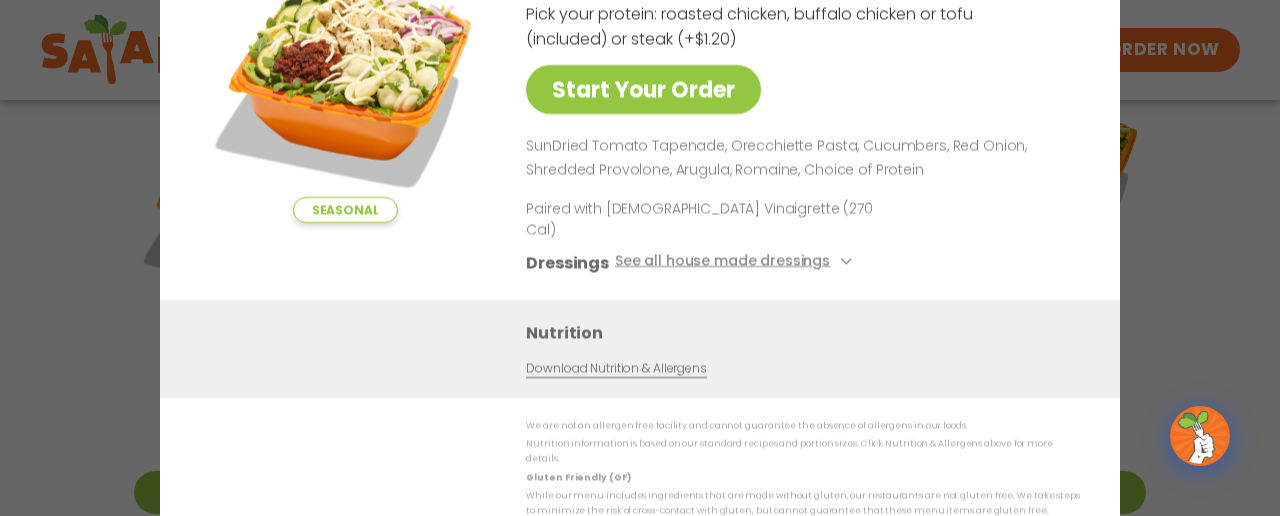 drag, startPoint x: 85, startPoint y: 256, endPoint x: 119, endPoint y: 255, distance: 34.0147 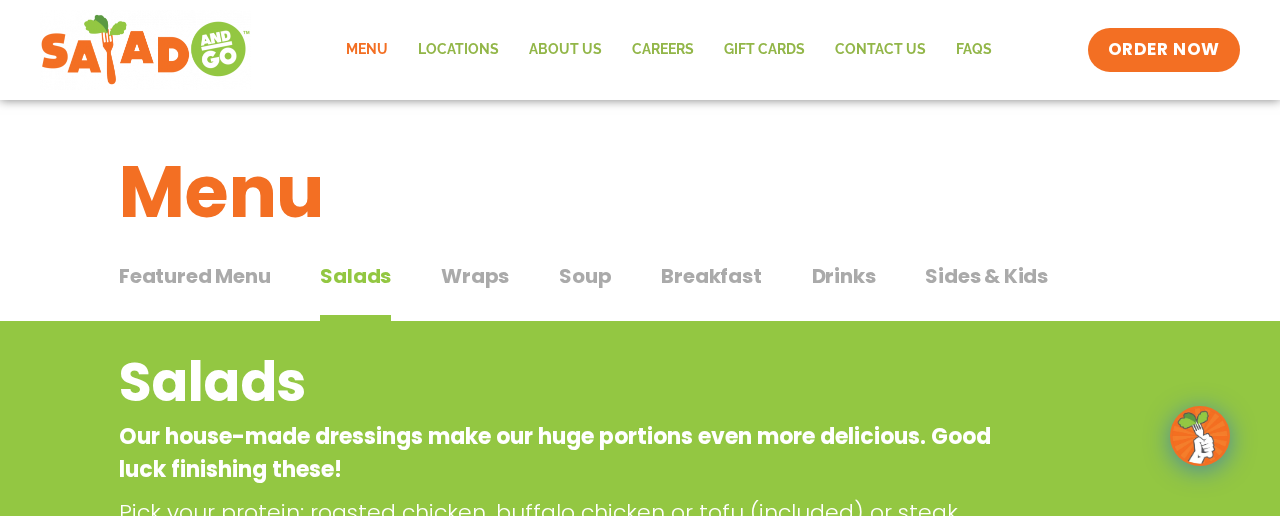 scroll, scrollTop: 0, scrollLeft: 0, axis: both 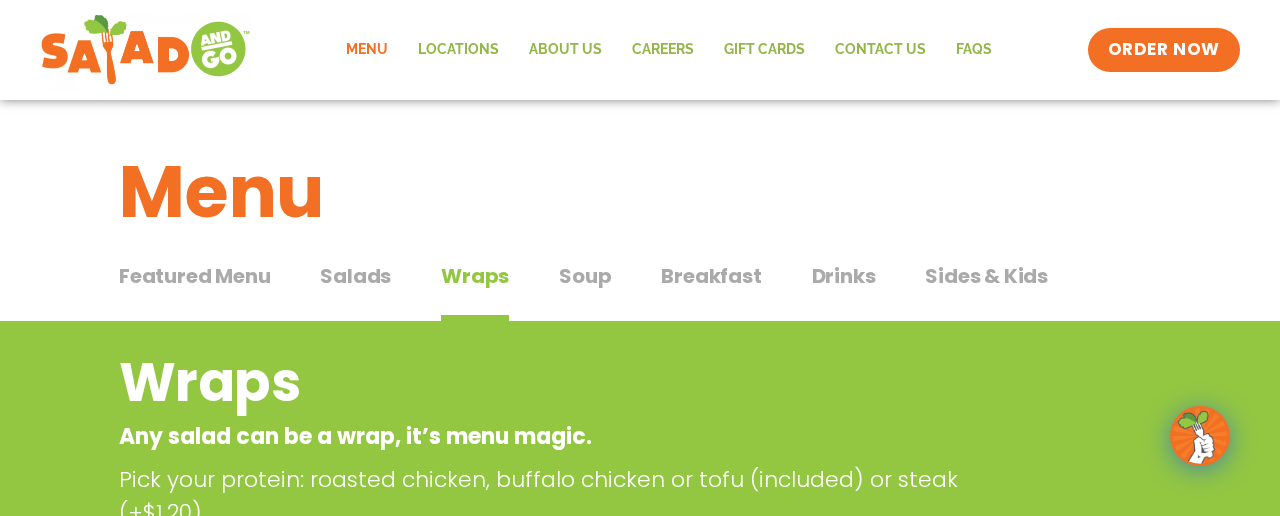 click on "Soup" at bounding box center [585, 276] 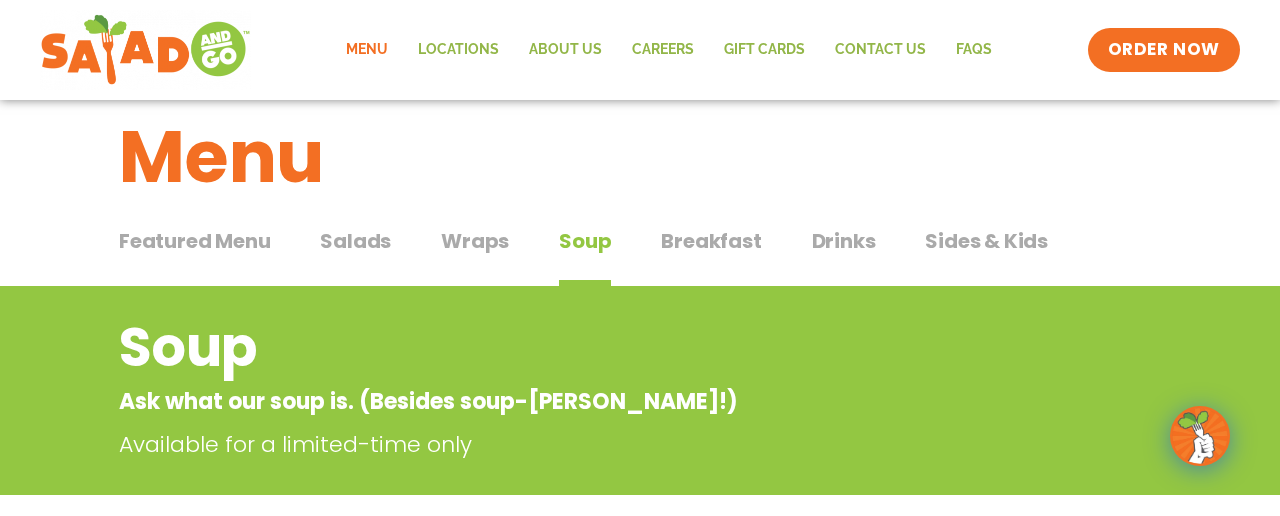 scroll, scrollTop: 30, scrollLeft: 0, axis: vertical 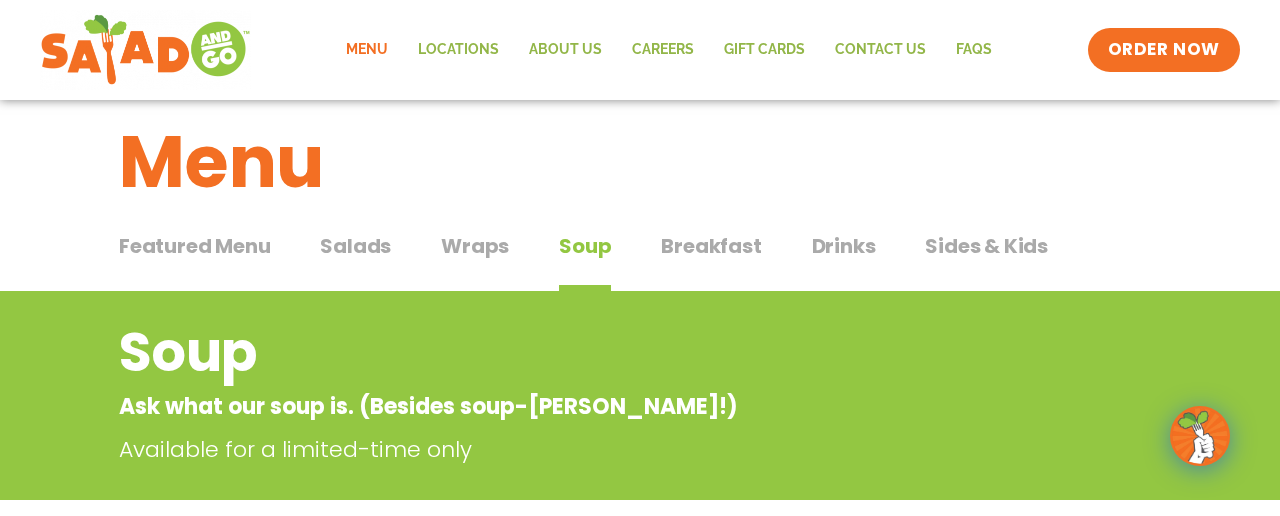 click on "Breakfast" at bounding box center (711, 246) 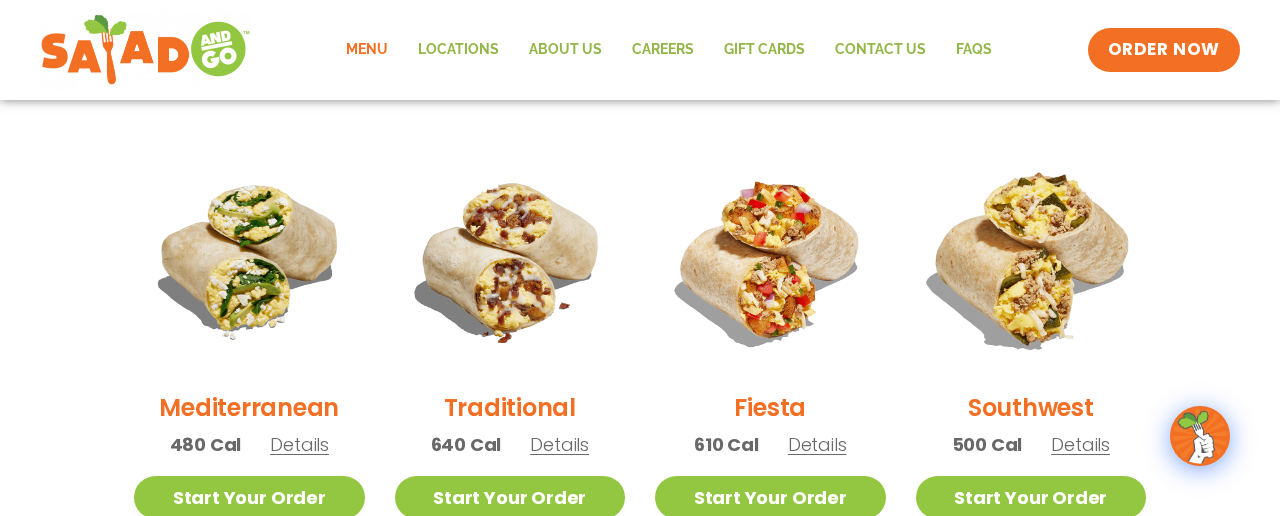 scroll, scrollTop: 494, scrollLeft: 0, axis: vertical 